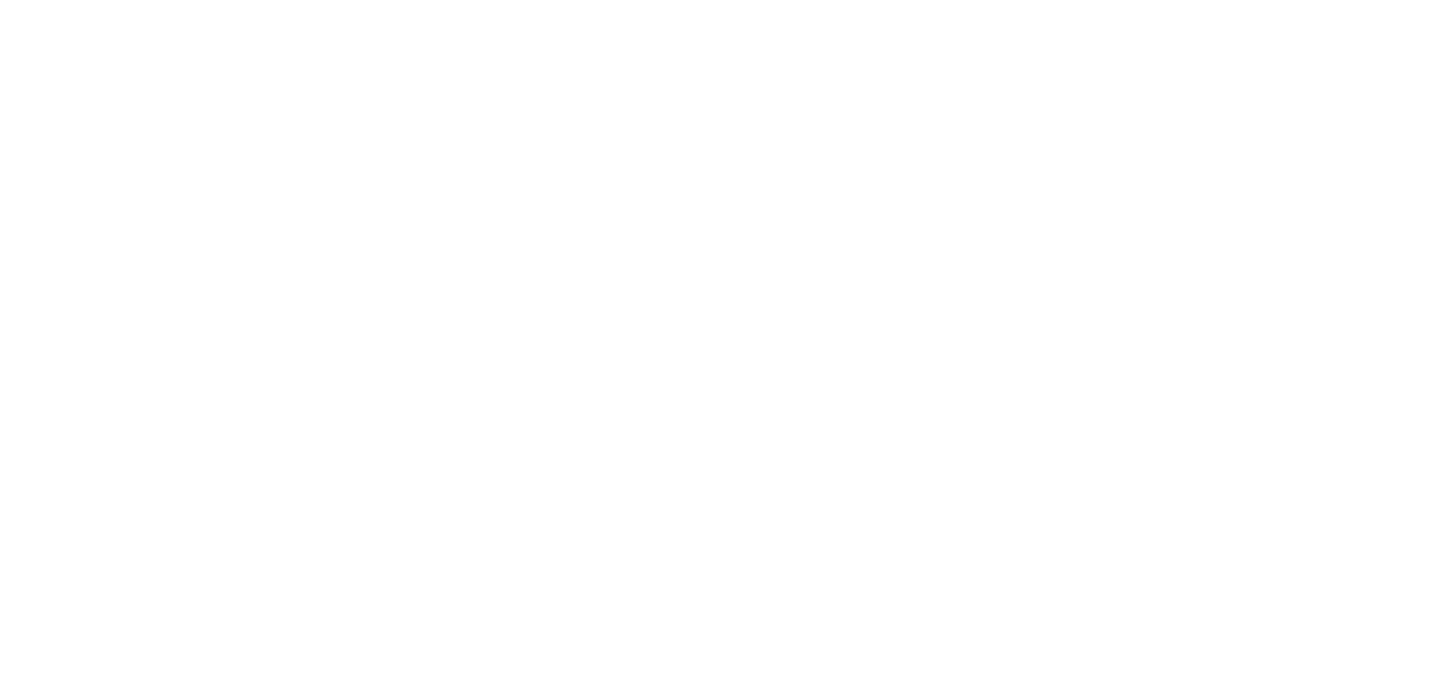 scroll, scrollTop: 0, scrollLeft: 0, axis: both 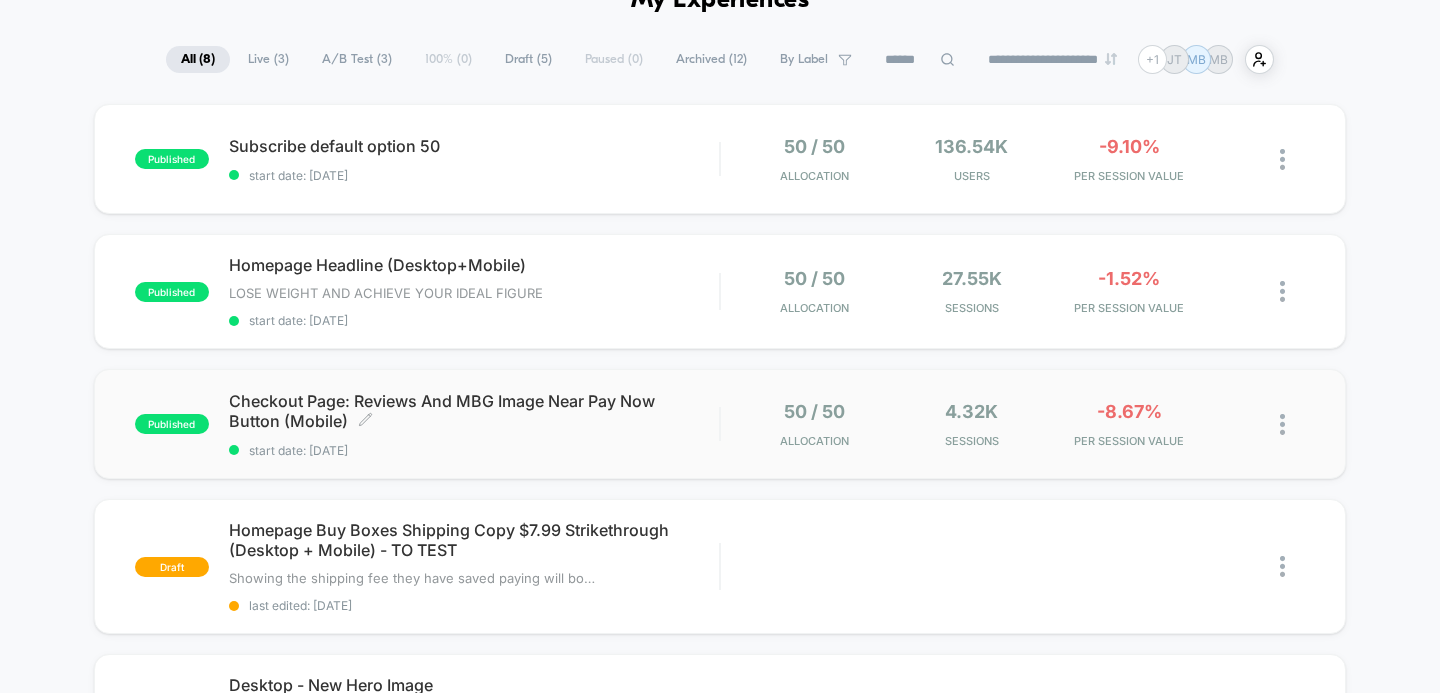 click on "Checkout Page: Reviews And MBG Image Near Pay Now Button (Mobile) Click to edit experience details" at bounding box center [474, 411] 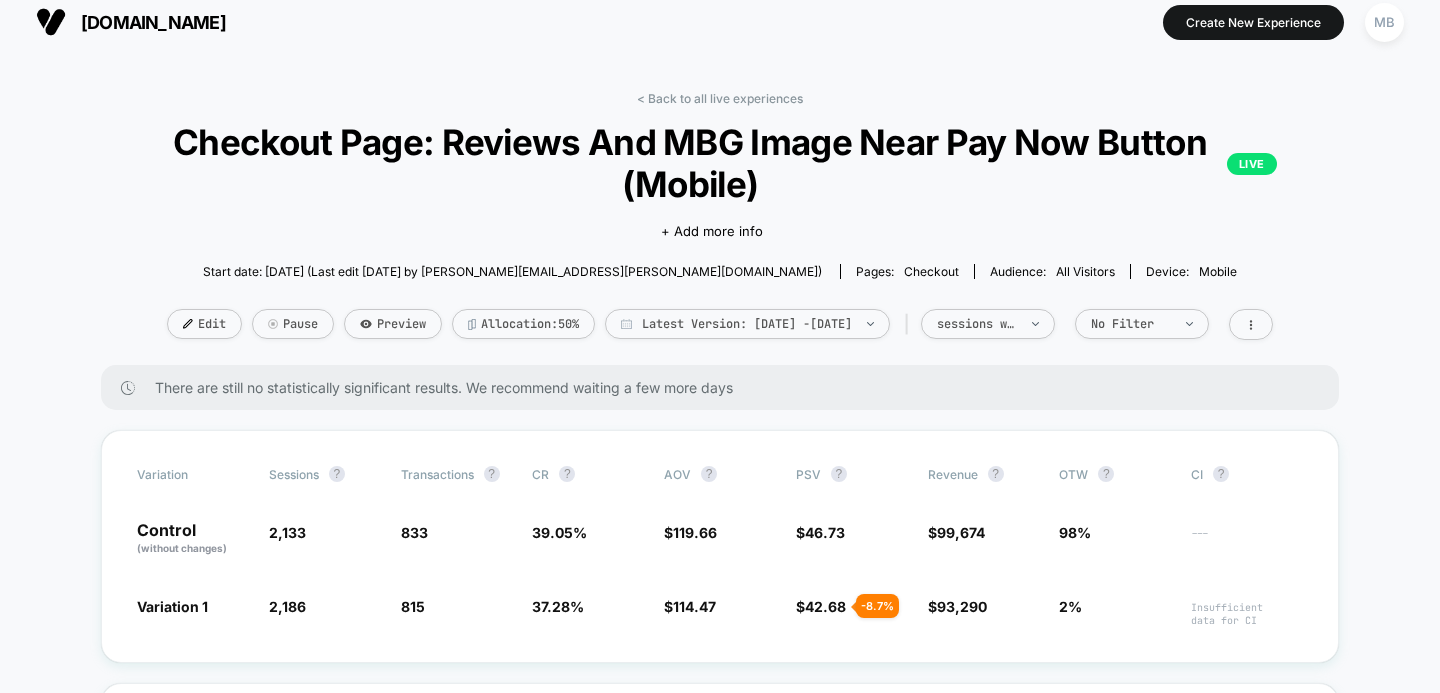 scroll, scrollTop: 6, scrollLeft: 0, axis: vertical 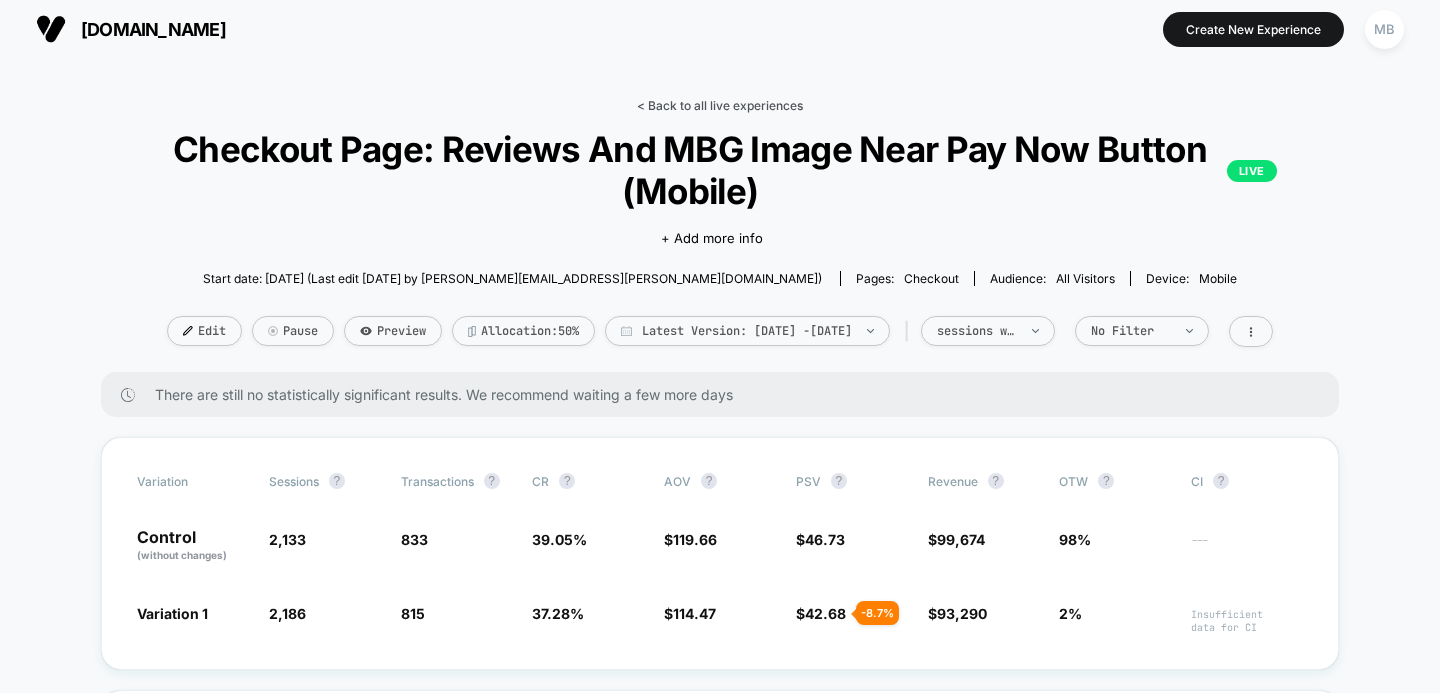 click on "< Back to all live experiences" at bounding box center [720, 105] 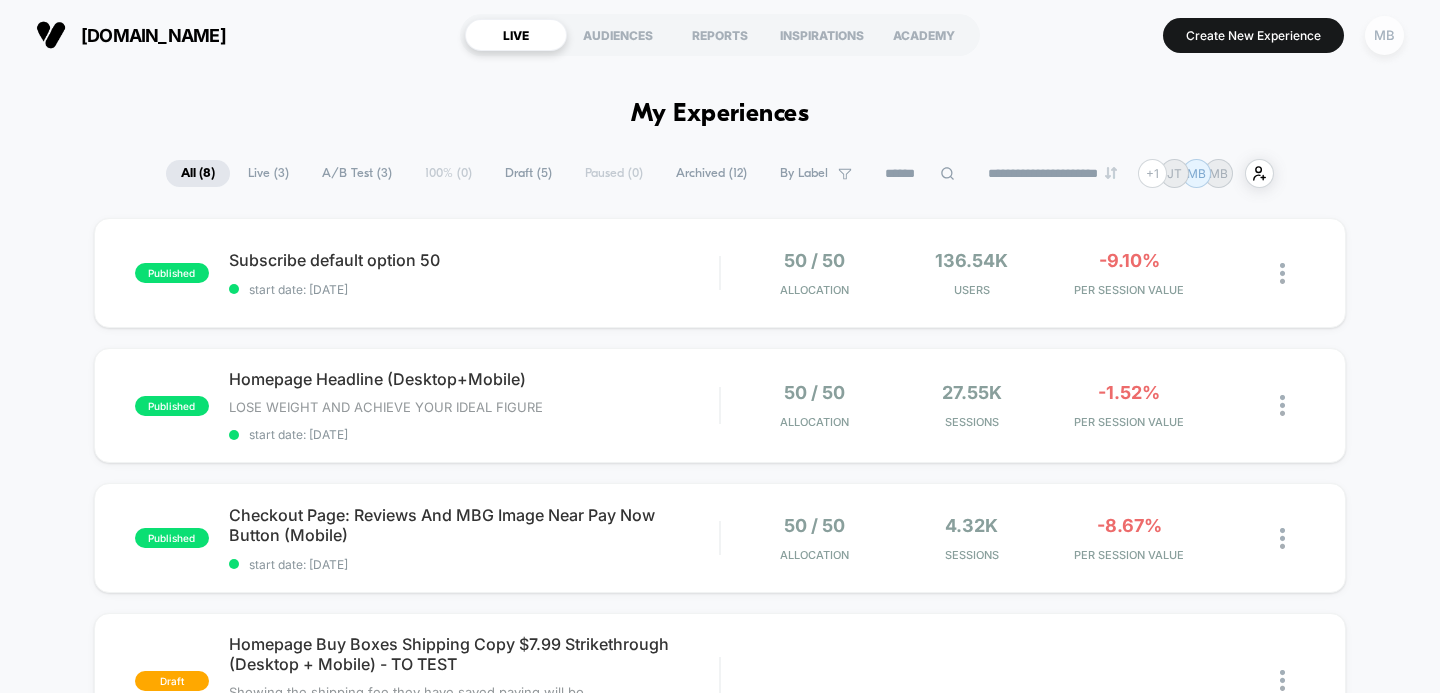 click on "MB" at bounding box center (1384, 35) 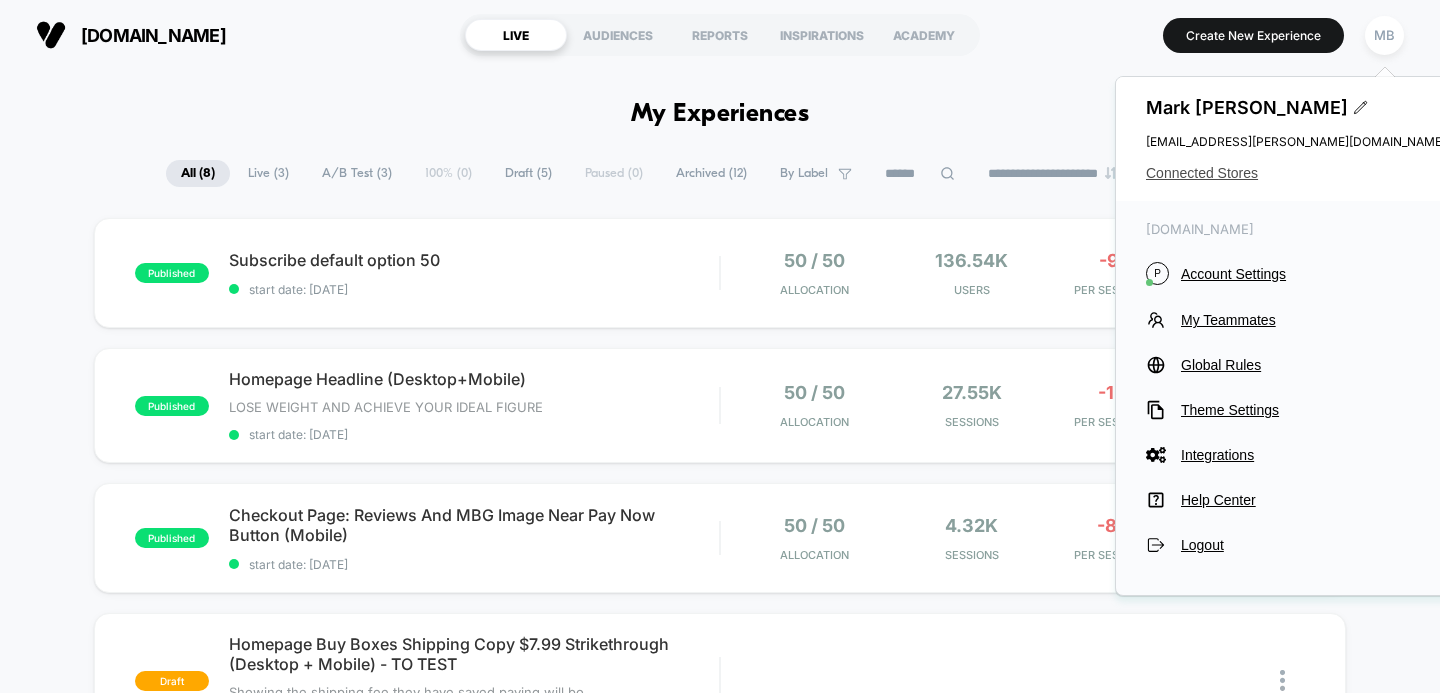 click on "Connected Stores" at bounding box center (1296, 173) 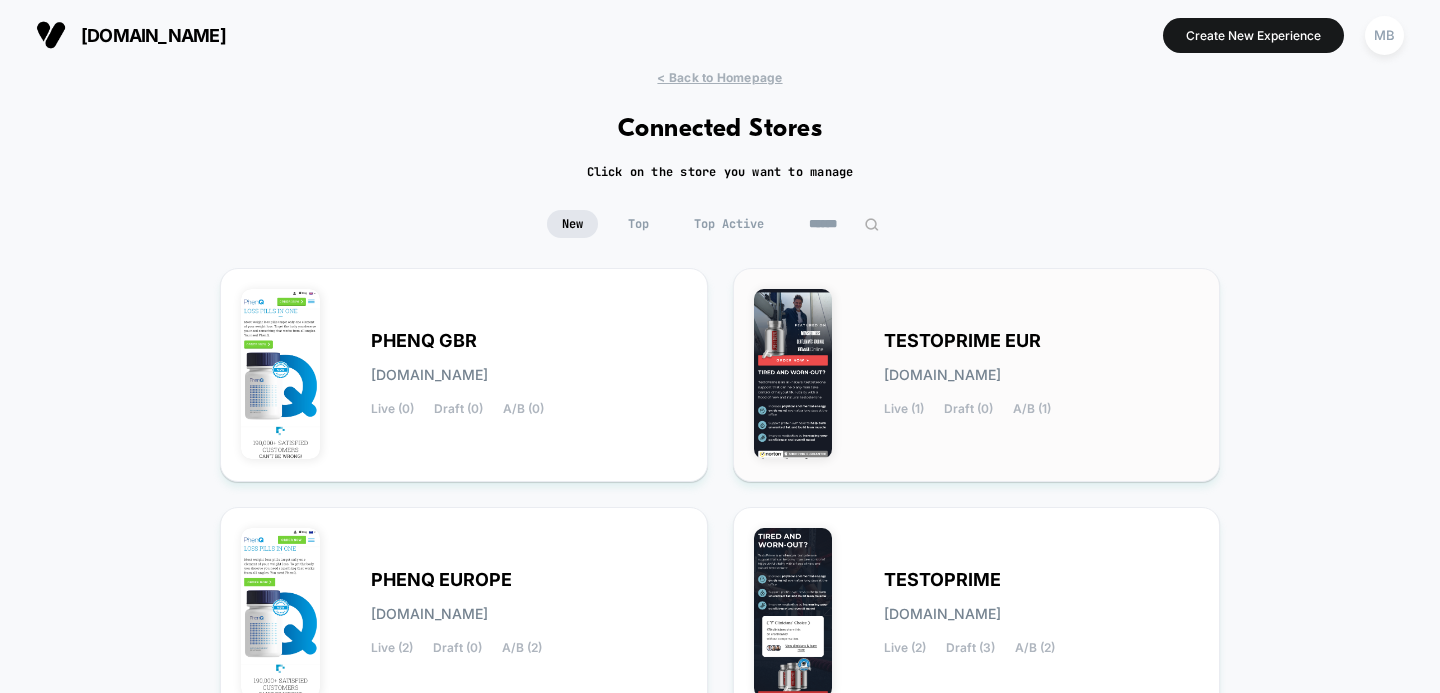 click on "TESTOPRIME EUR [DOMAIN_NAME] Live (1) Draft (0) A/B (1)" at bounding box center (1042, 375) 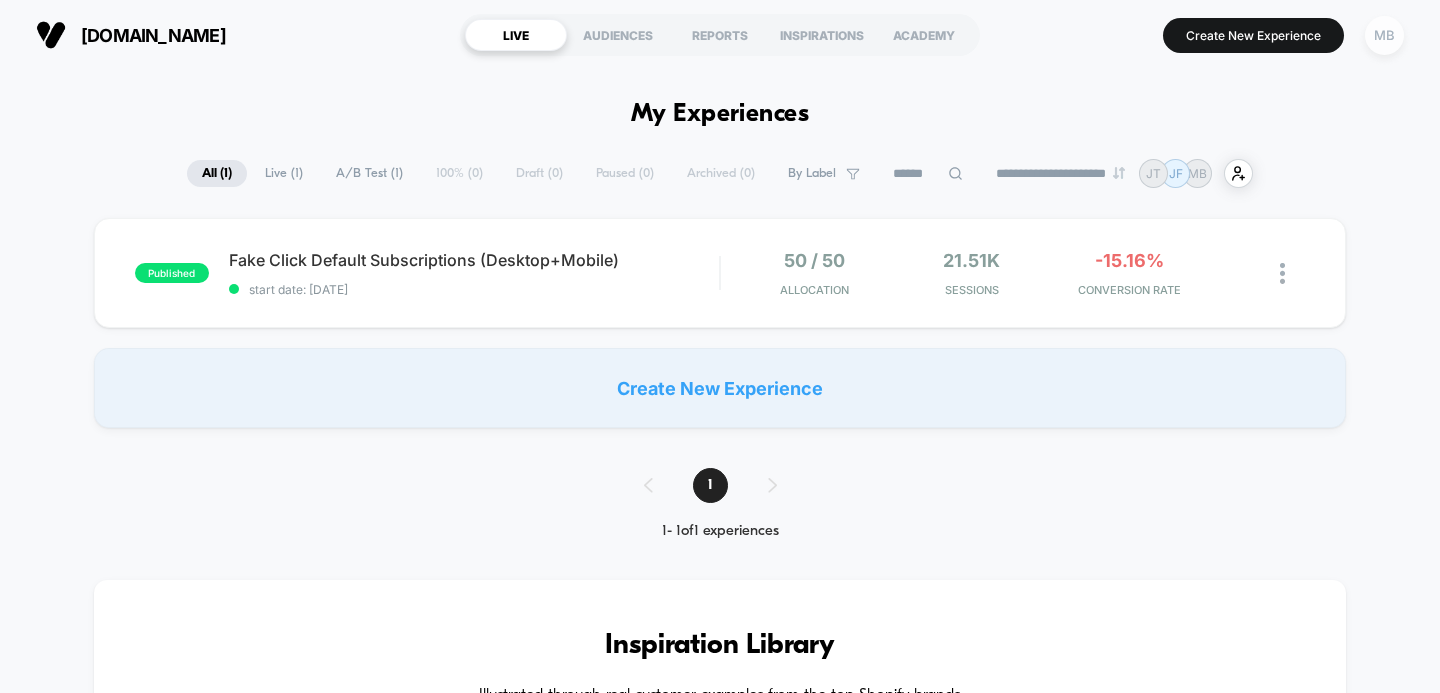 click on "MB" at bounding box center (1384, 35) 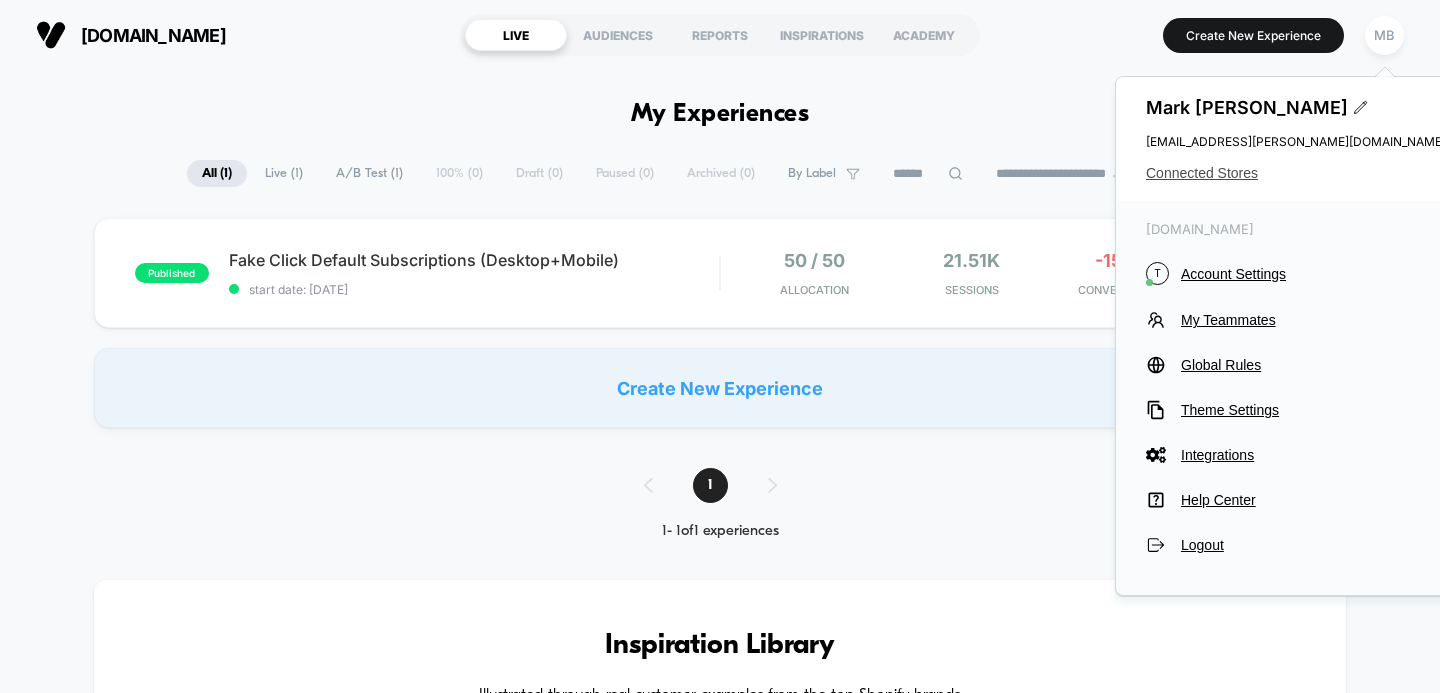click on "Connected Stores" at bounding box center [1296, 173] 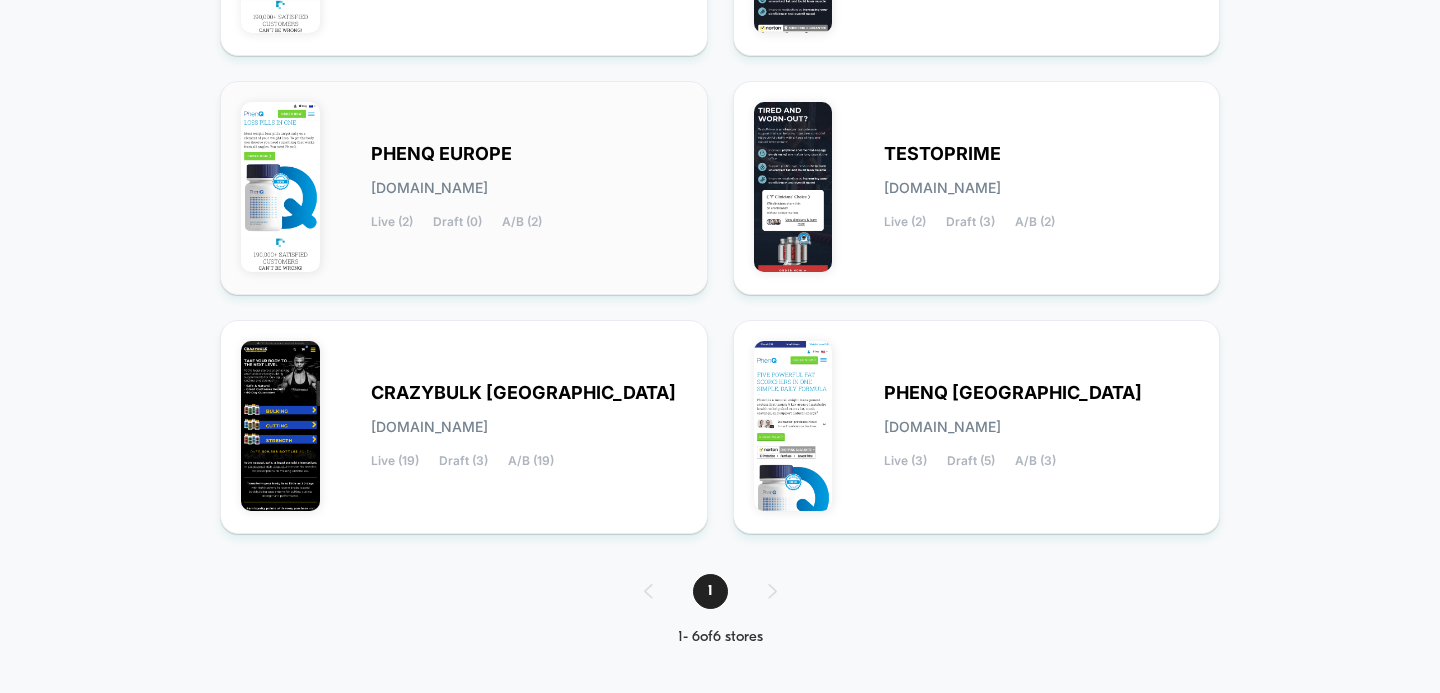 click on "[DOMAIN_NAME]" at bounding box center (429, 188) 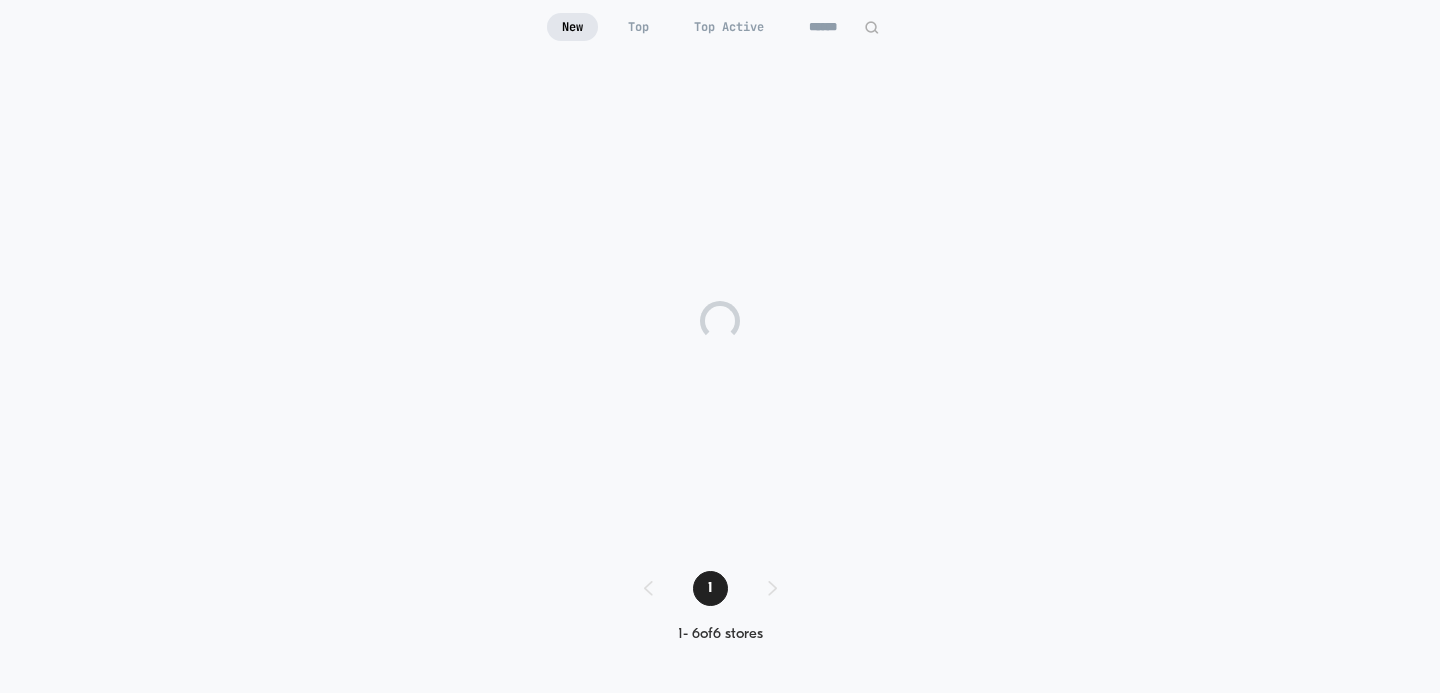 scroll, scrollTop: 192, scrollLeft: 0, axis: vertical 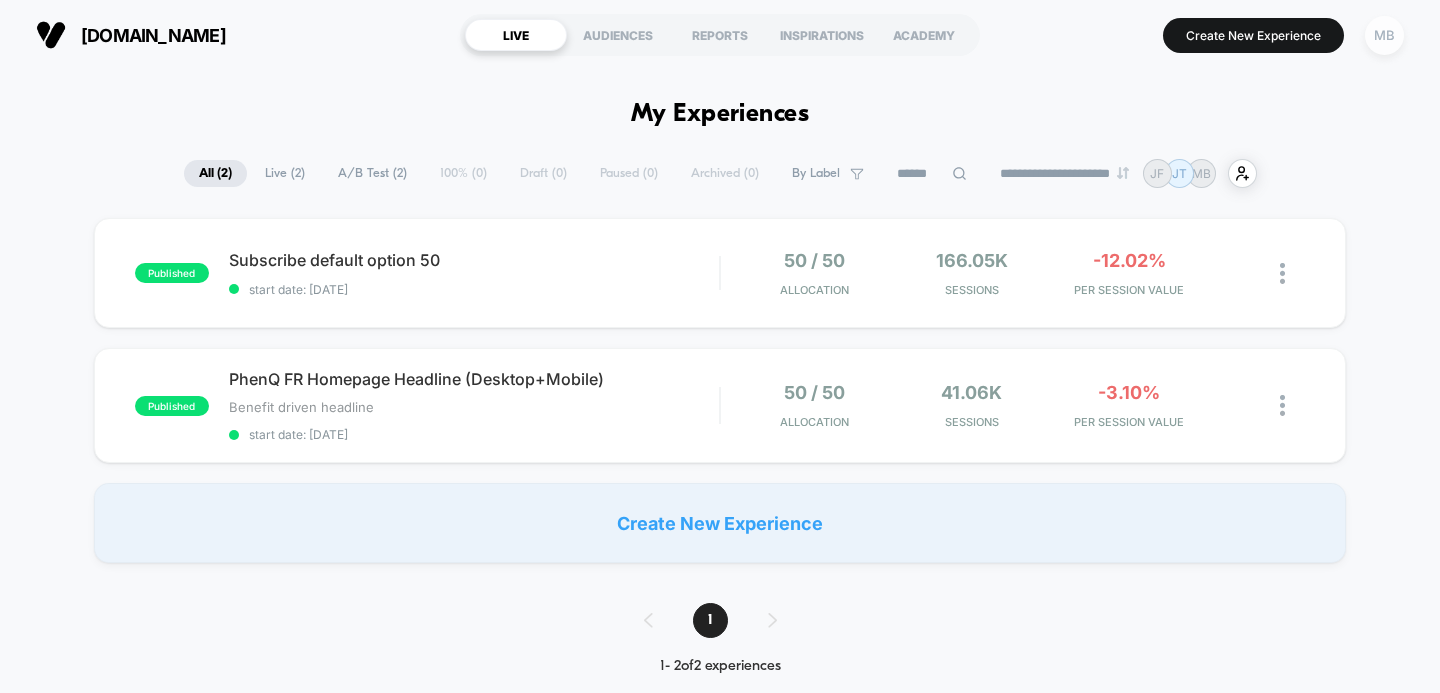 click on "MB" at bounding box center (1384, 35) 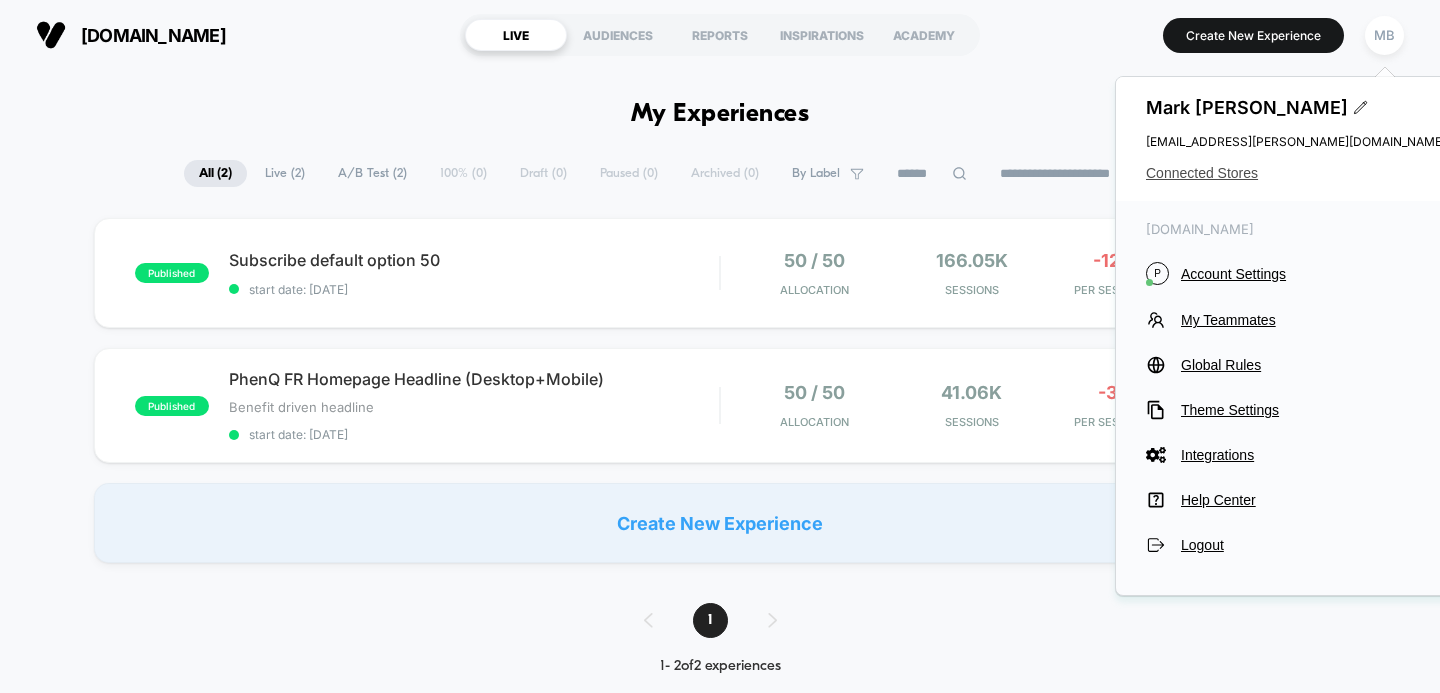 click on "Connected Stores" at bounding box center [1296, 173] 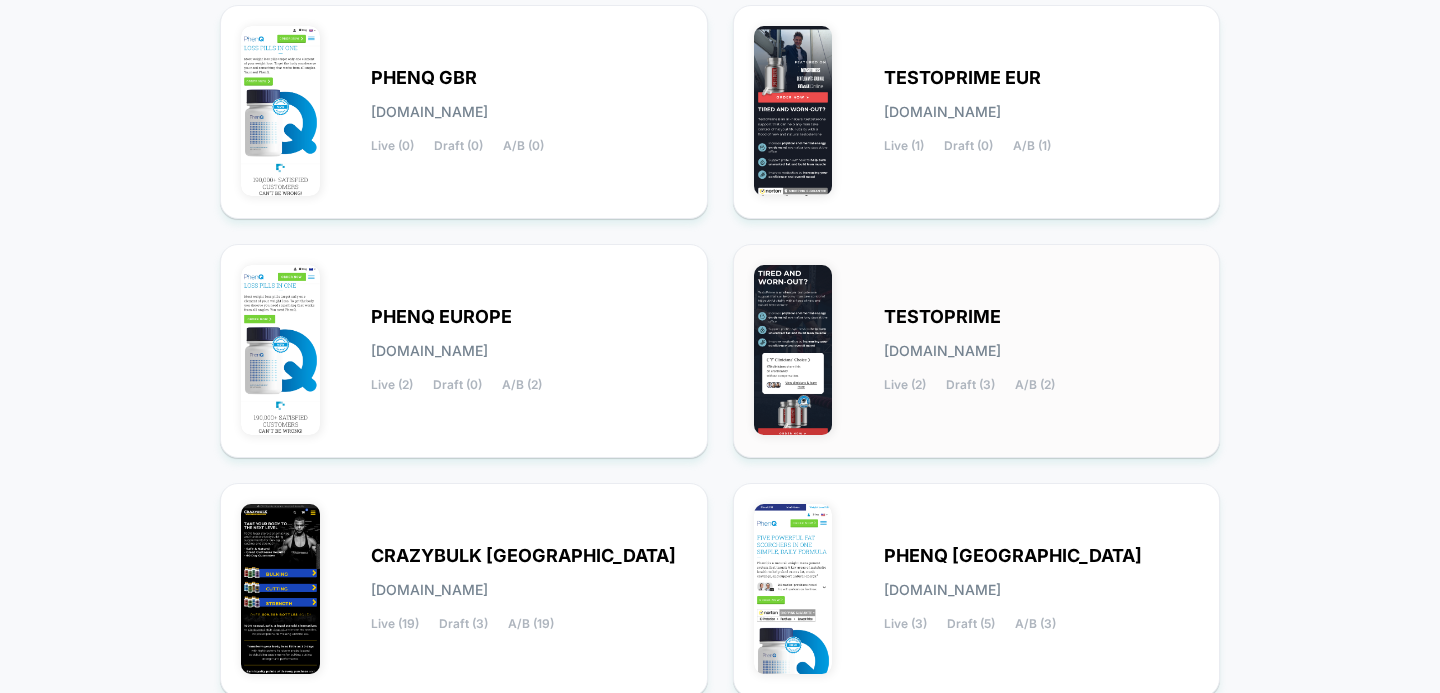 click on "TESTOPRIME [DOMAIN_NAME] Live (2) Draft (3) A/B (2)" at bounding box center [1042, 351] 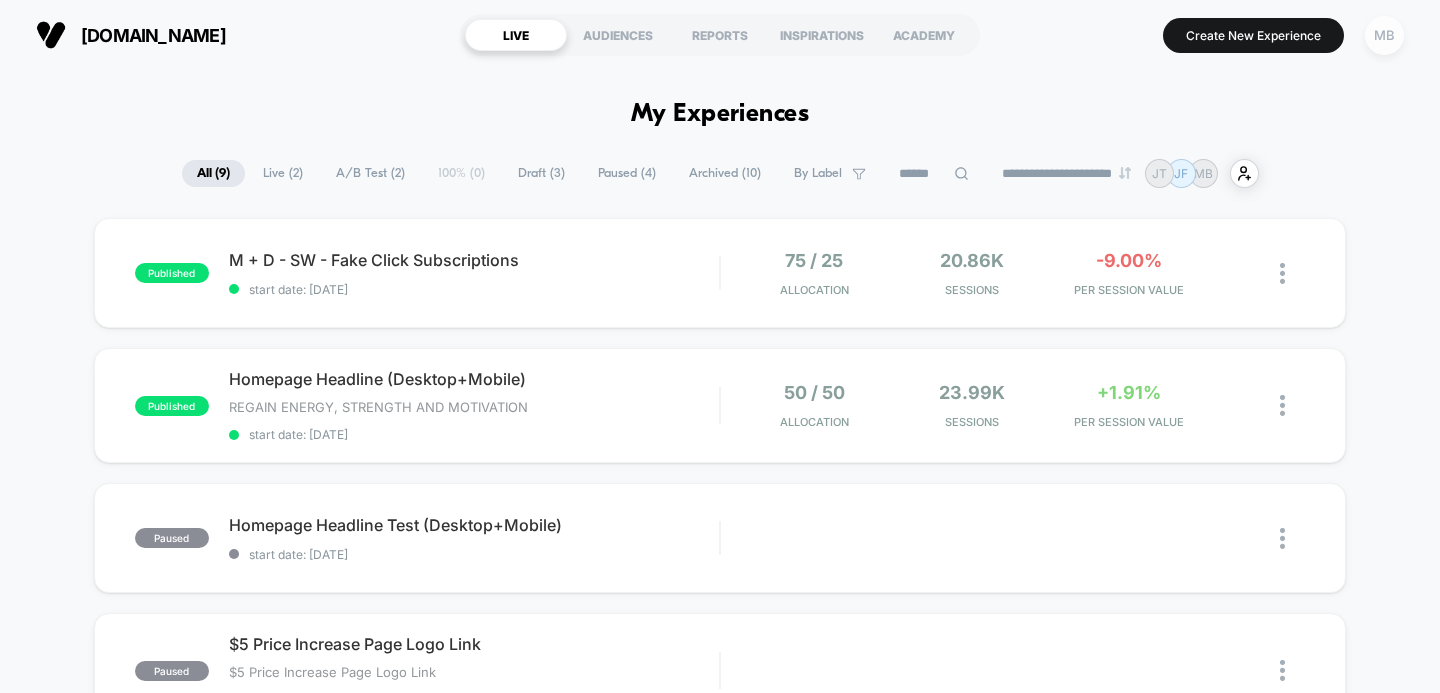 click on "MB" at bounding box center [1384, 35] 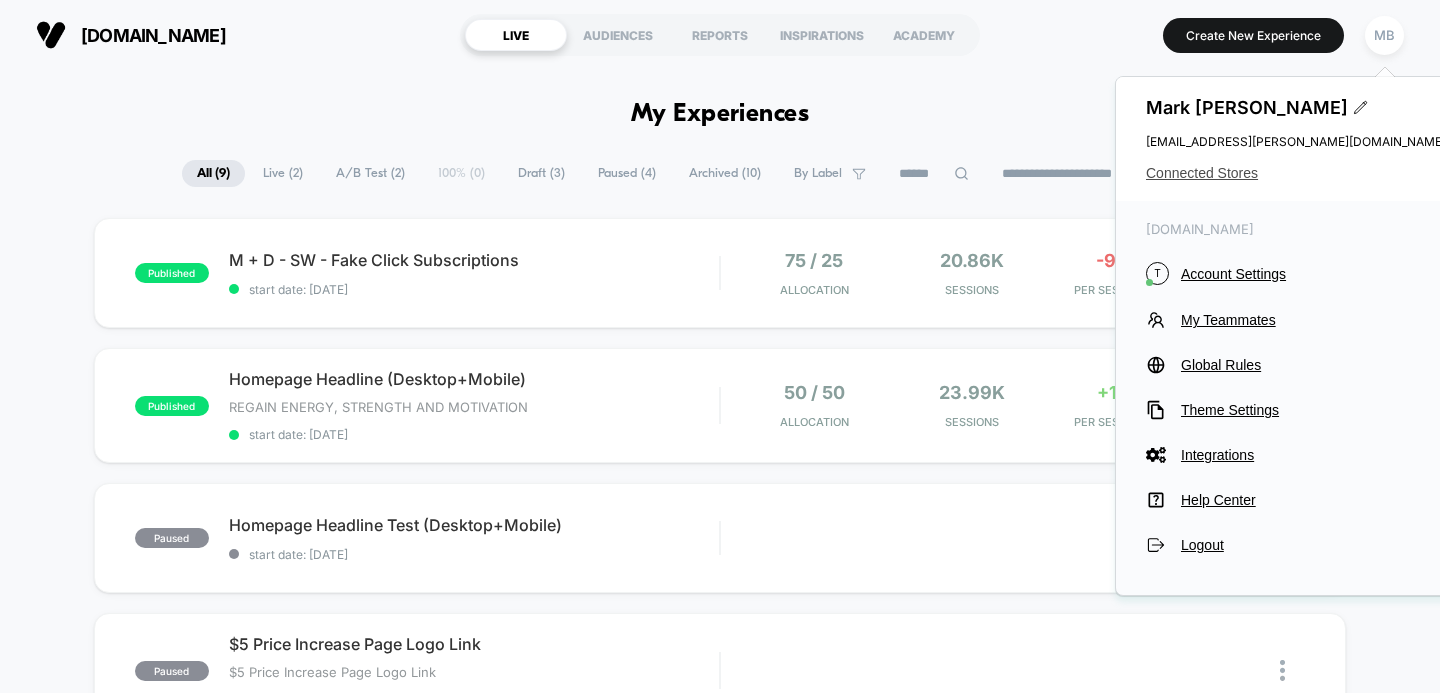 click on "Connected Stores" at bounding box center (1296, 173) 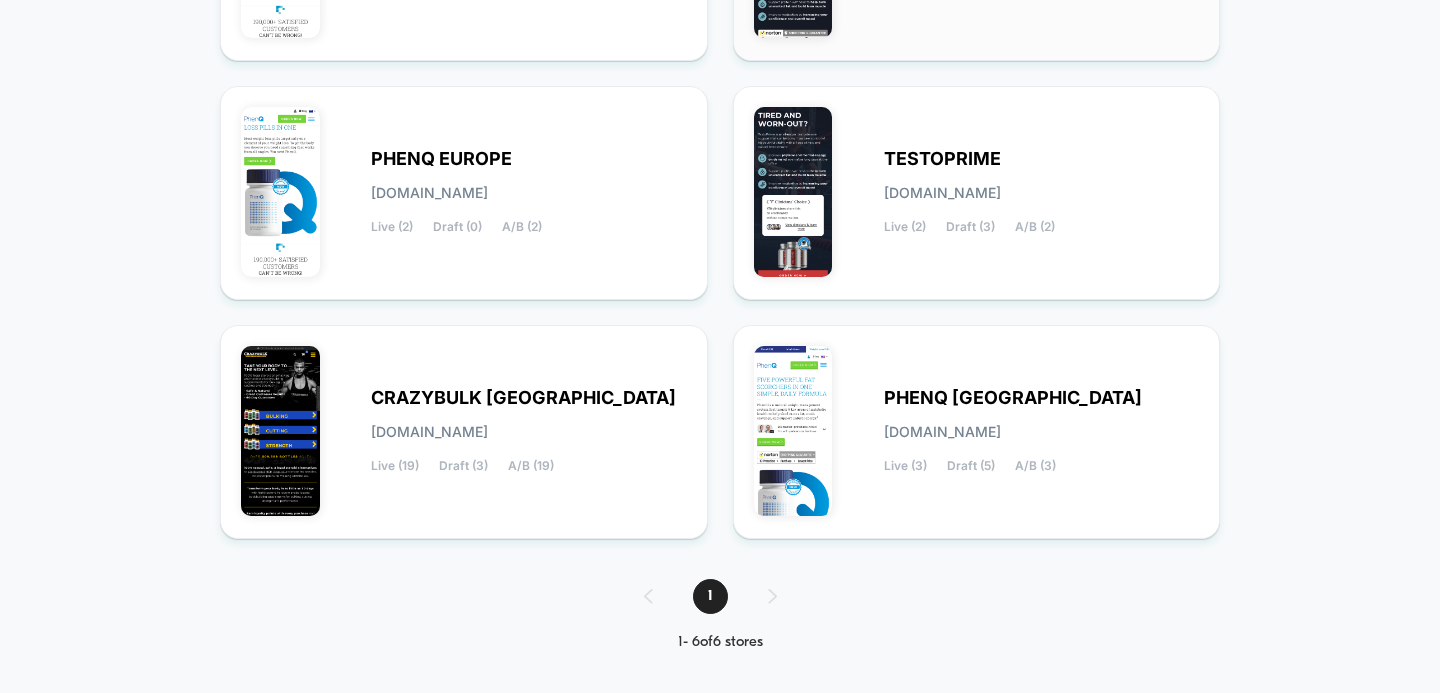 scroll, scrollTop: 429, scrollLeft: 0, axis: vertical 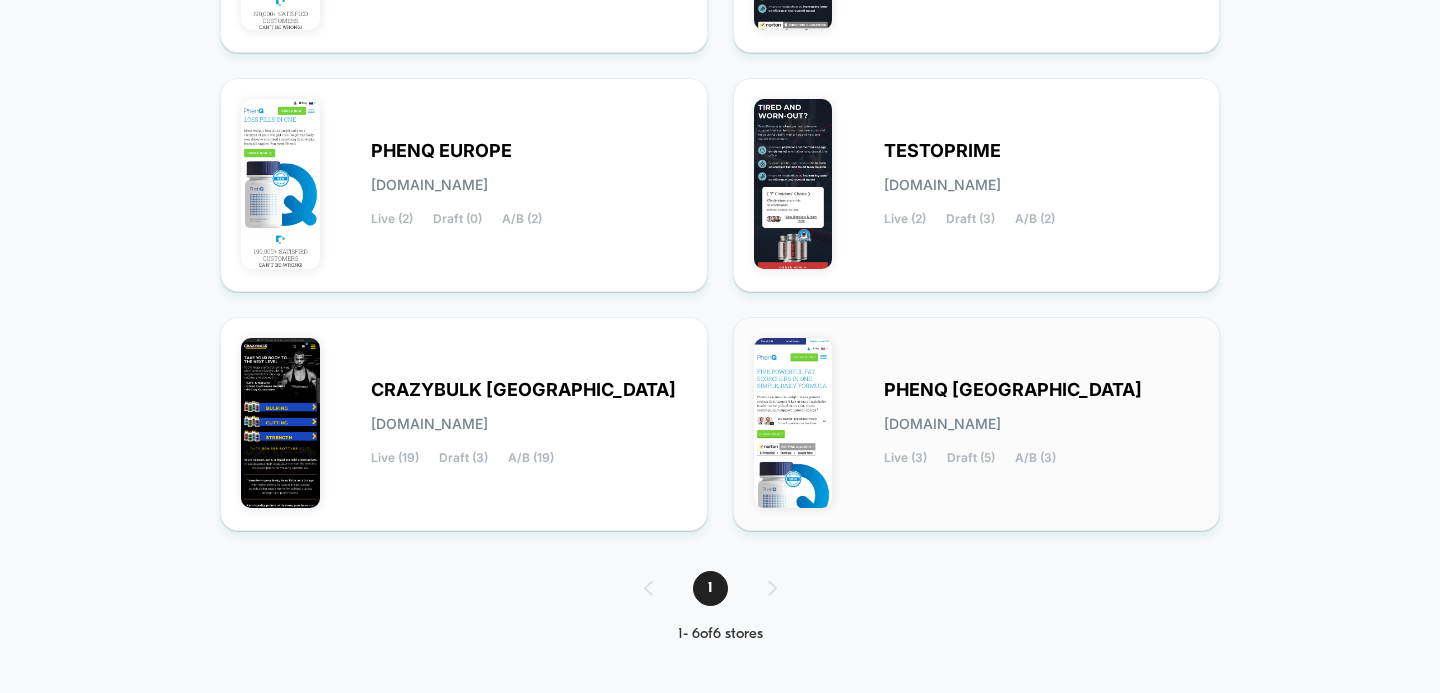 click on "PHENQ [GEOGRAPHIC_DATA]" at bounding box center [1013, 390] 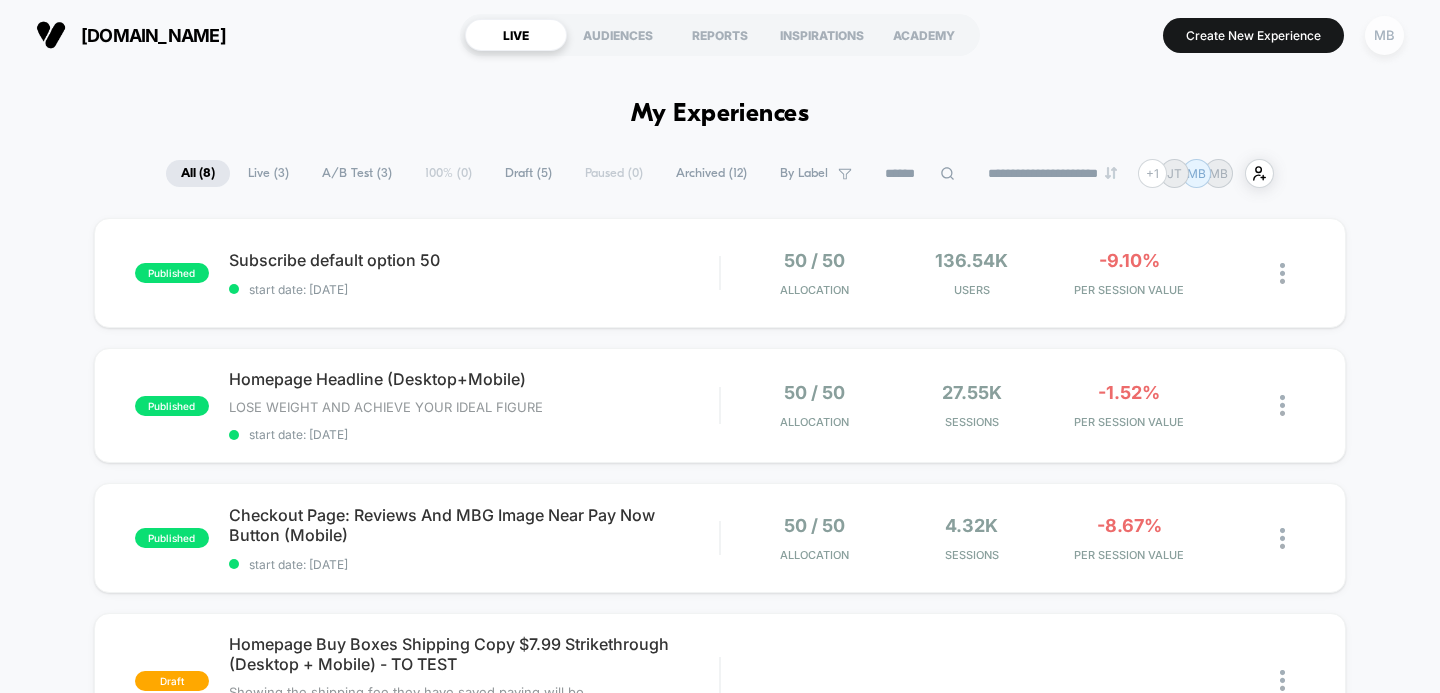 click on "MB" at bounding box center [1384, 35] 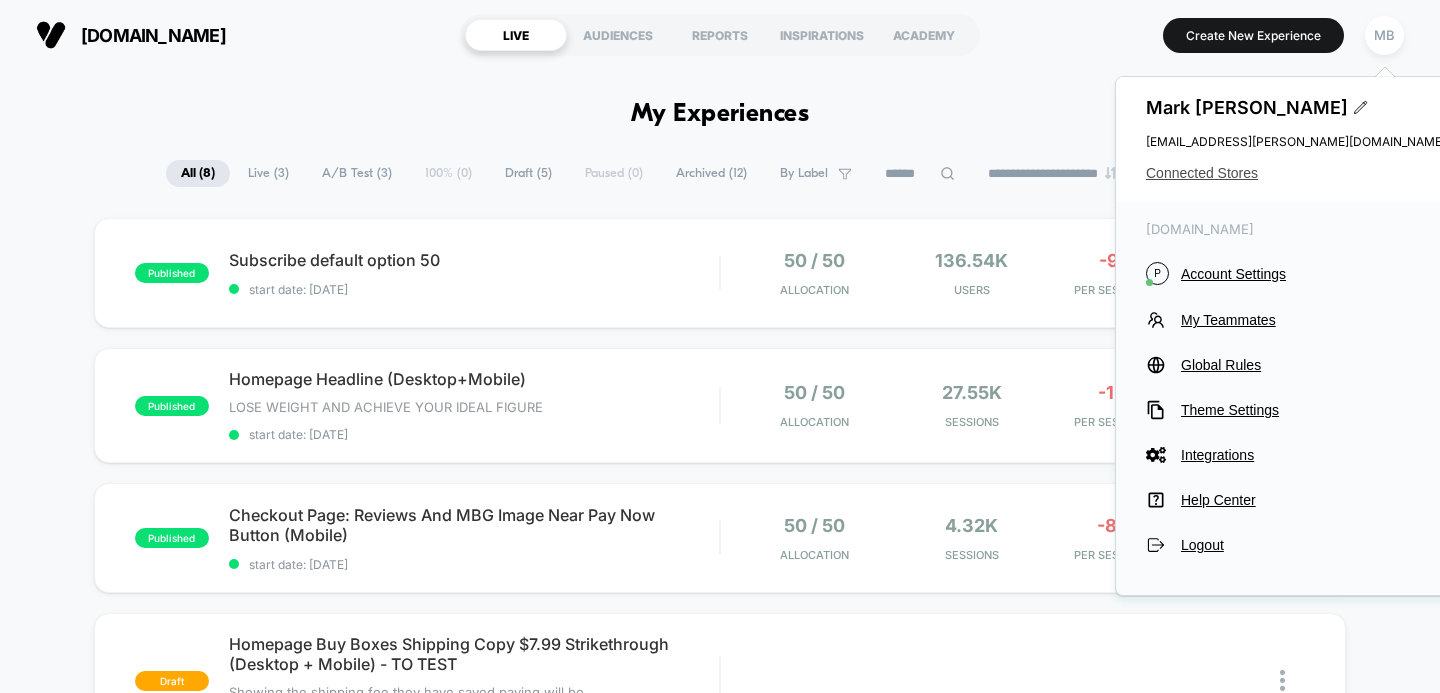 click on "Connected Stores" at bounding box center (1296, 173) 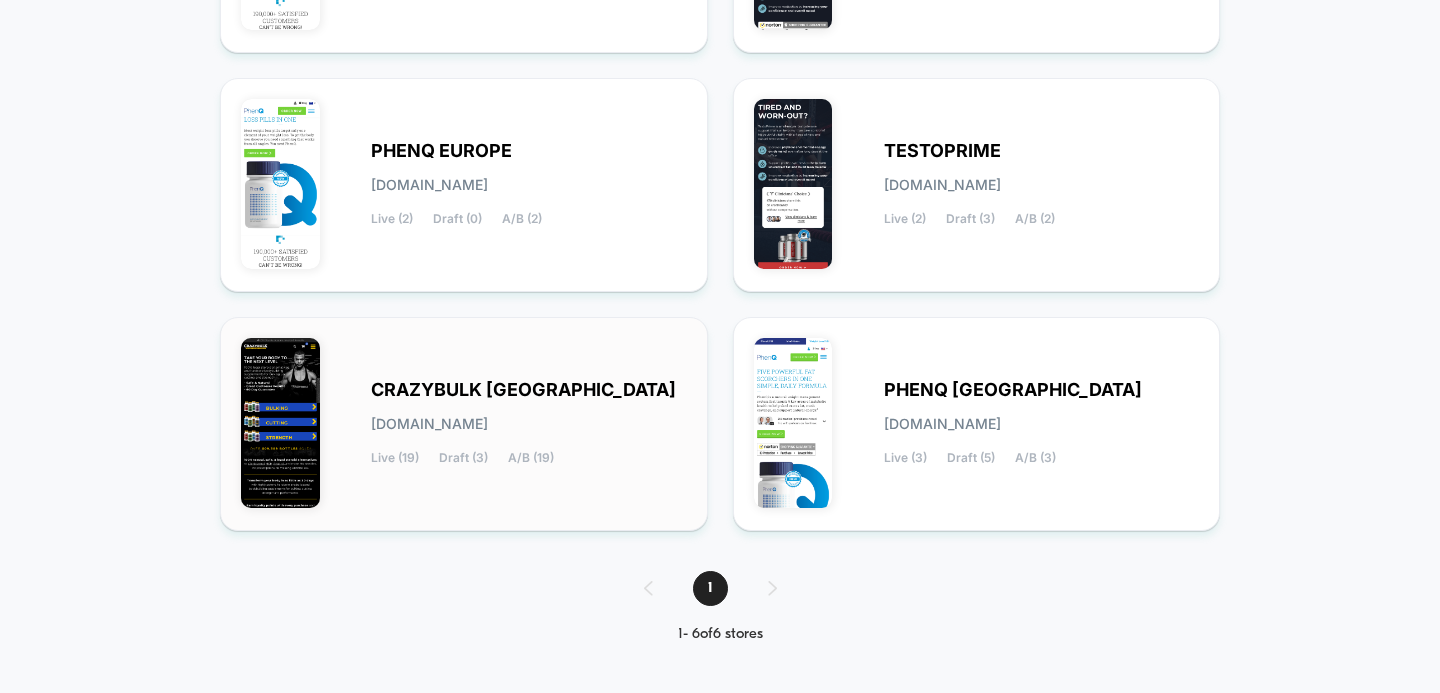 click on "CRAZYBULK [GEOGRAPHIC_DATA]" at bounding box center (523, 390) 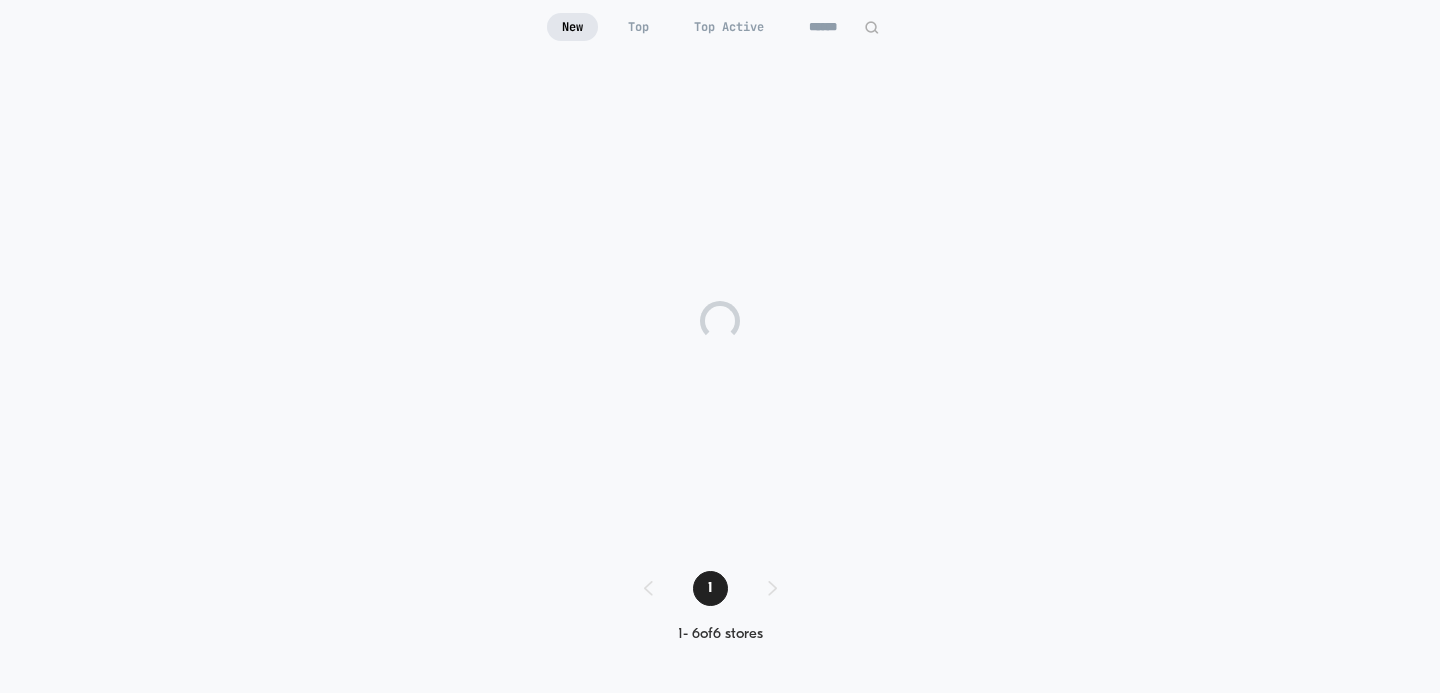 scroll, scrollTop: 196, scrollLeft: 0, axis: vertical 